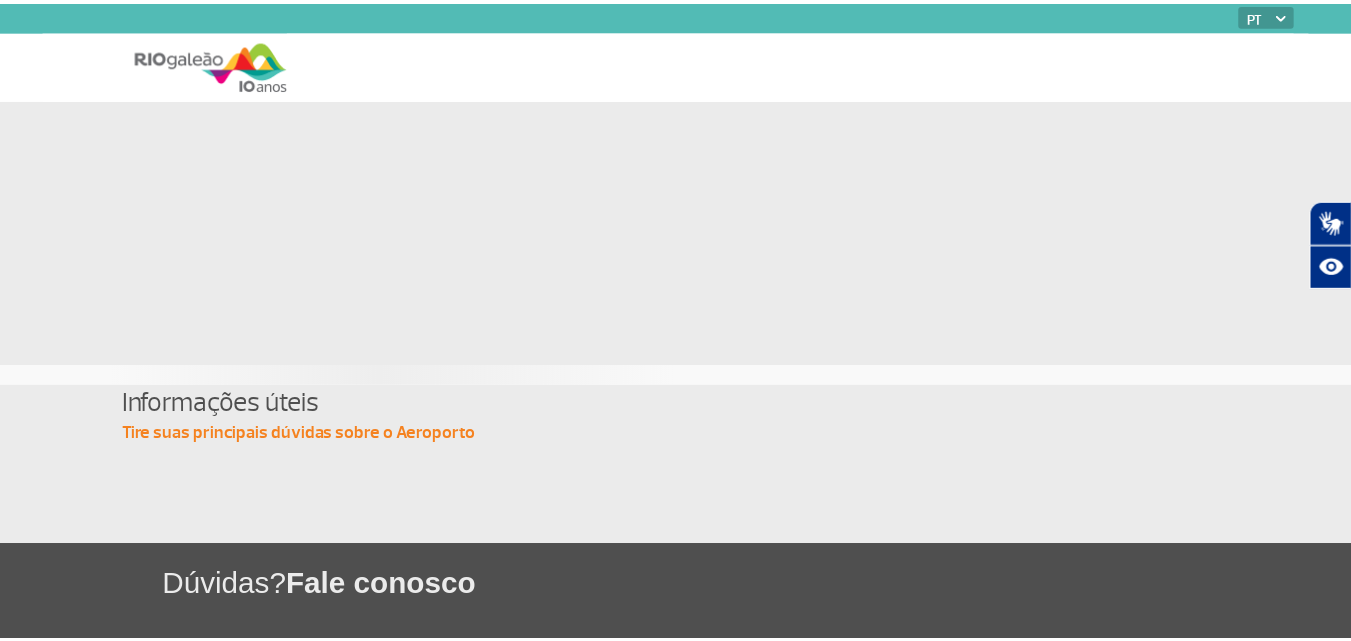 scroll, scrollTop: 0, scrollLeft: 0, axis: both 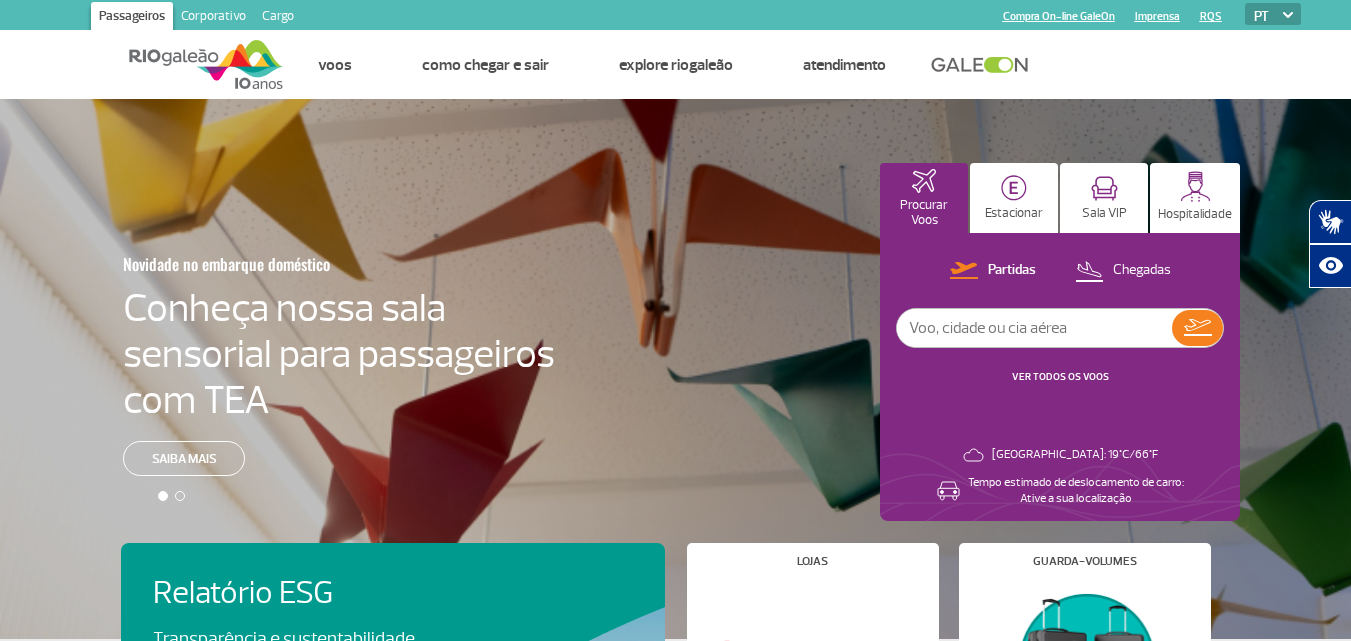 click on "VER TODOS OS VOOS" at bounding box center (1060, 376) 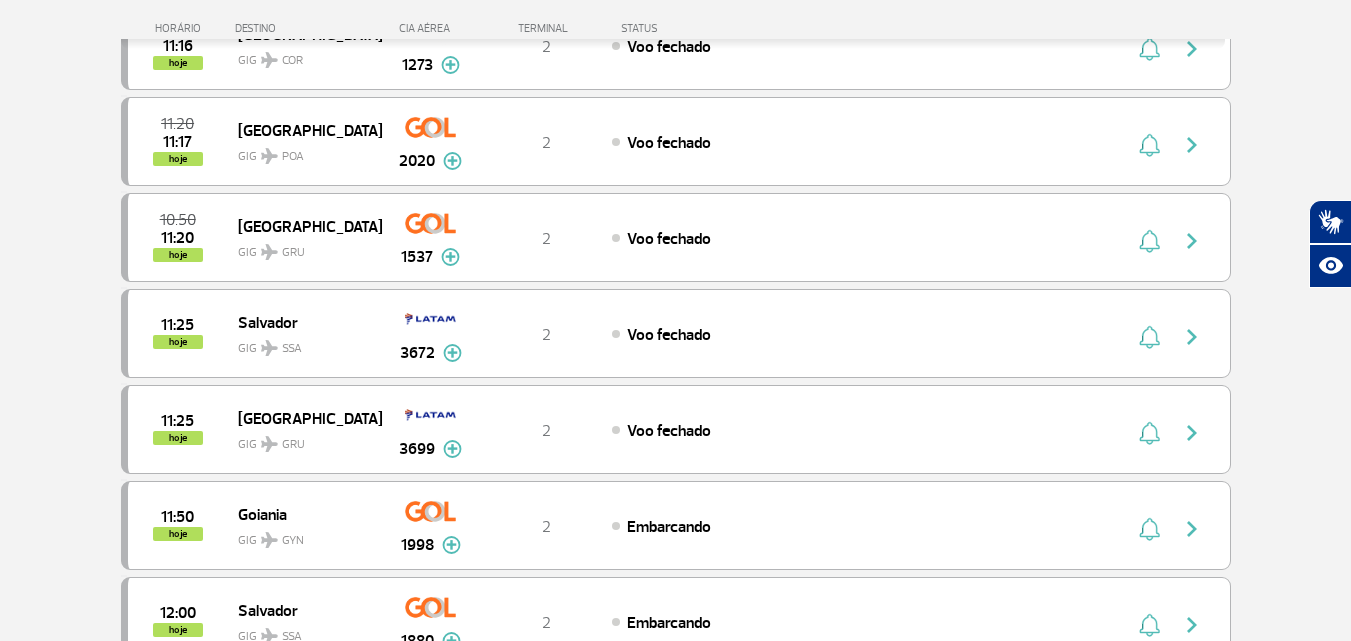 scroll, scrollTop: 423, scrollLeft: 0, axis: vertical 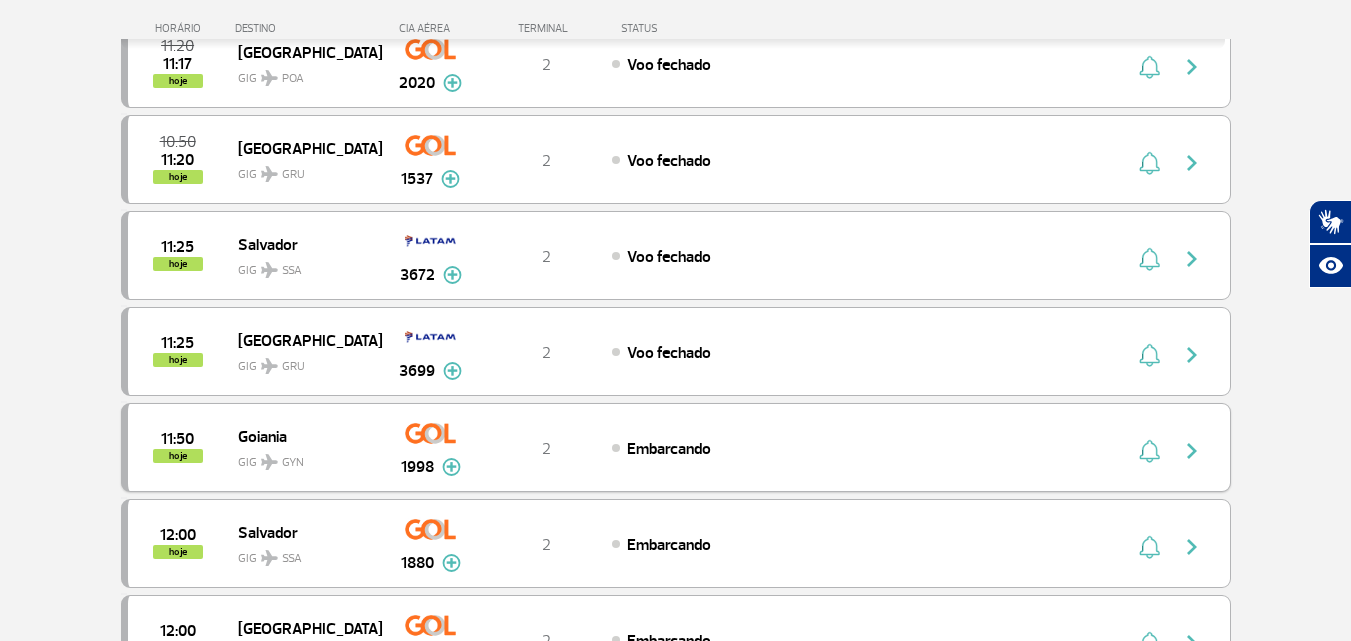 click at bounding box center [1192, 451] 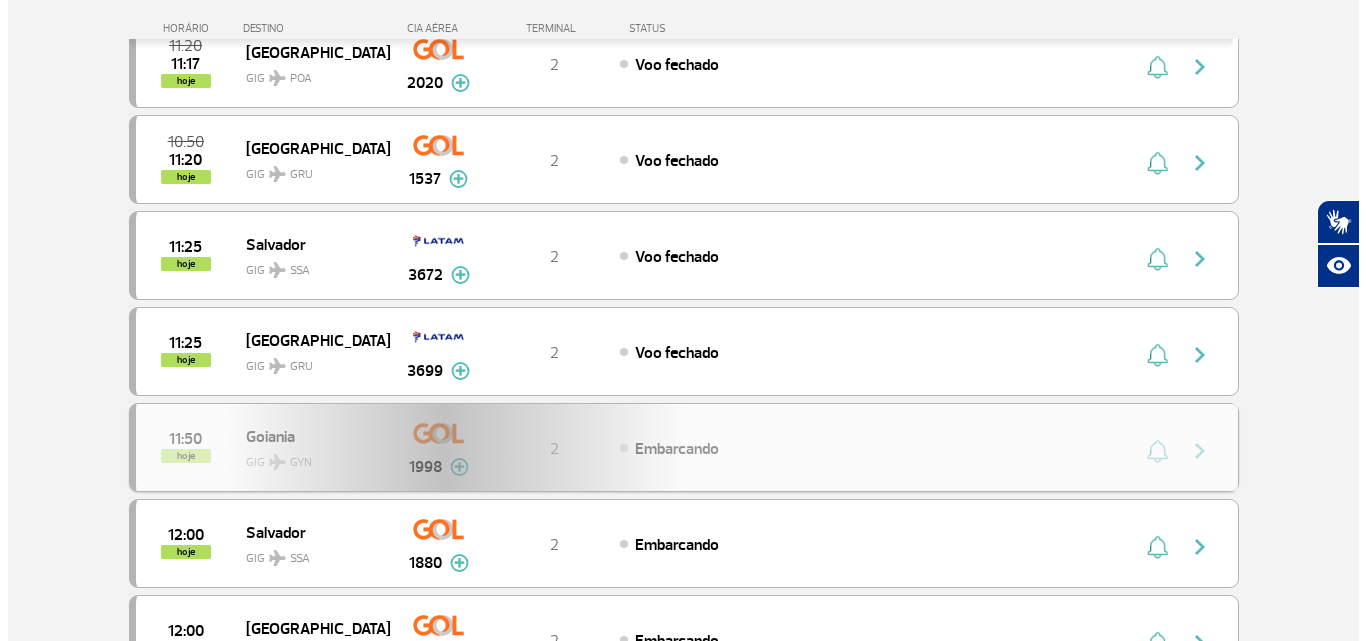 scroll, scrollTop: 0, scrollLeft: 0, axis: both 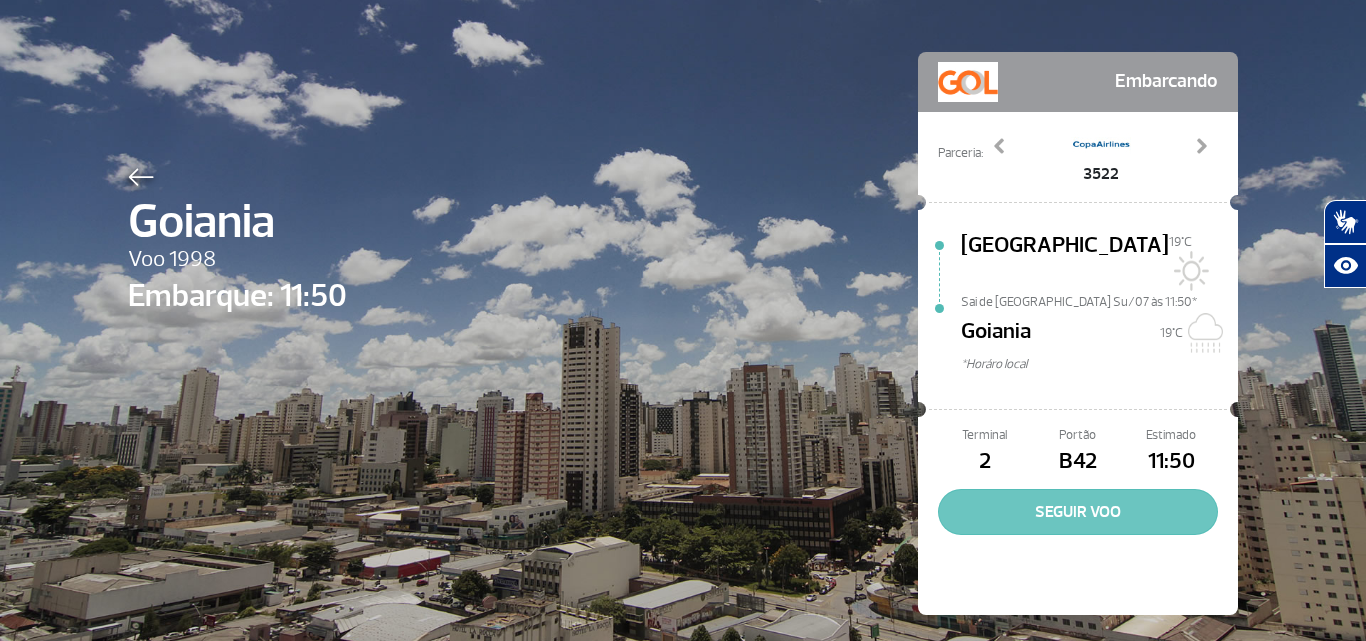click on "SEGUIR VOO" 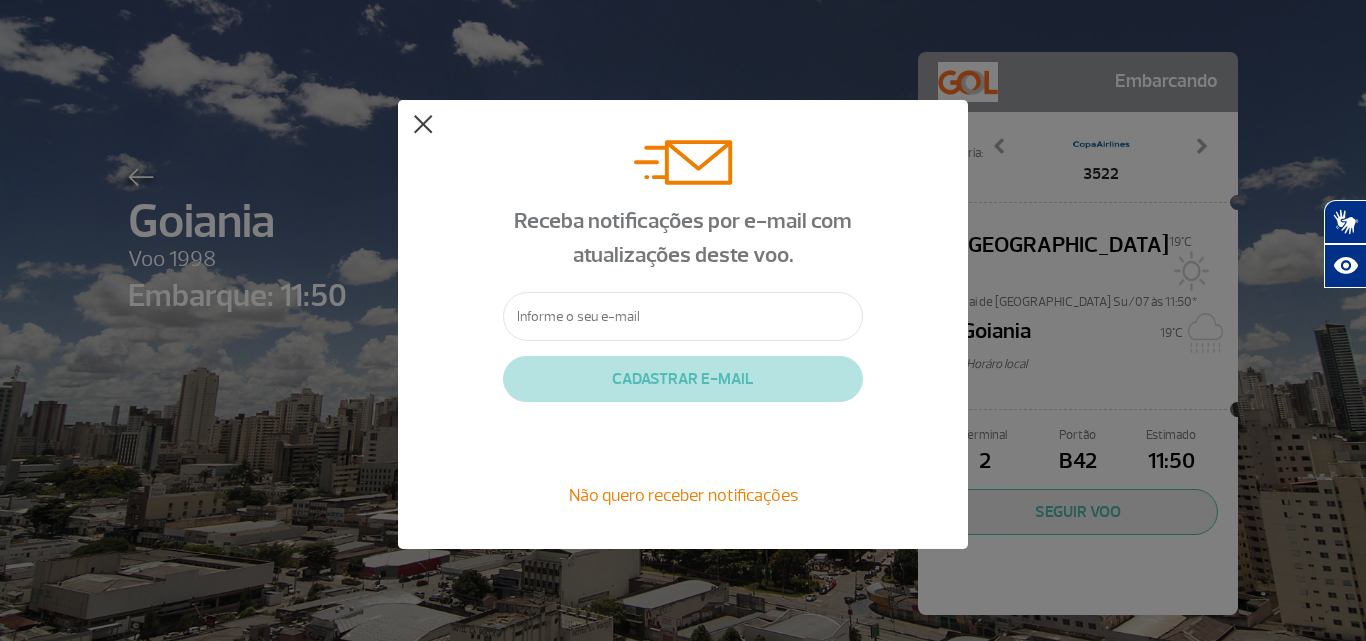 click 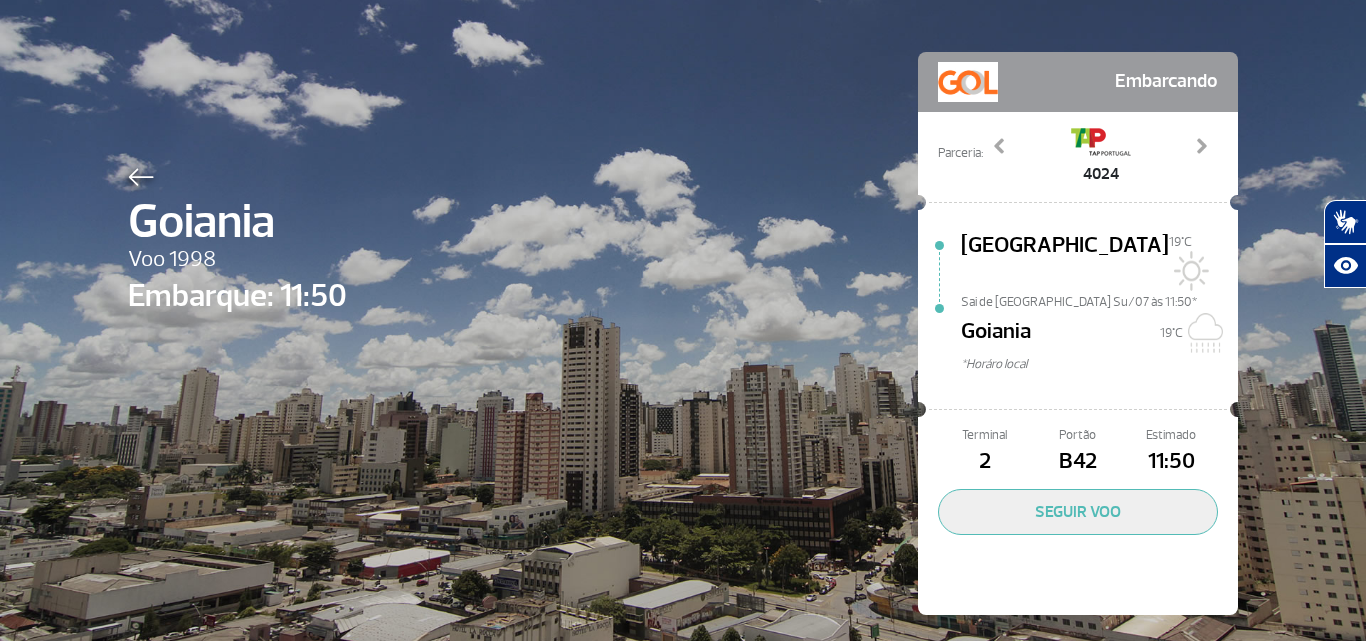 click 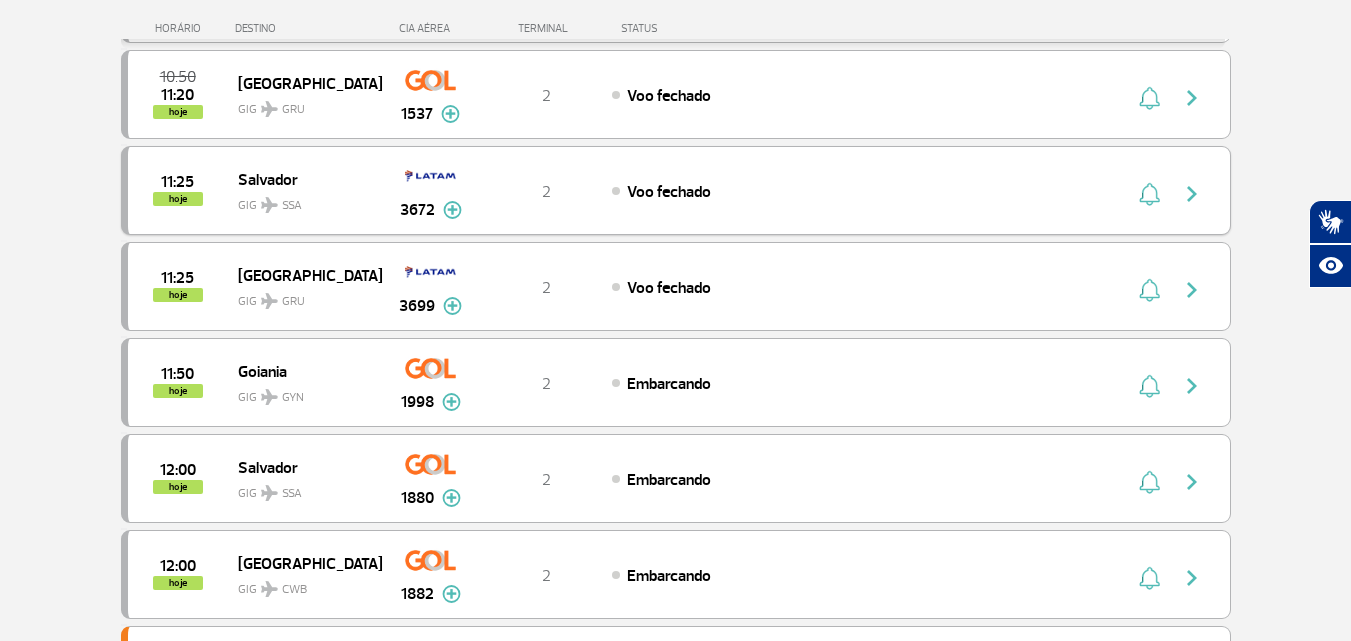 scroll, scrollTop: 489, scrollLeft: 0, axis: vertical 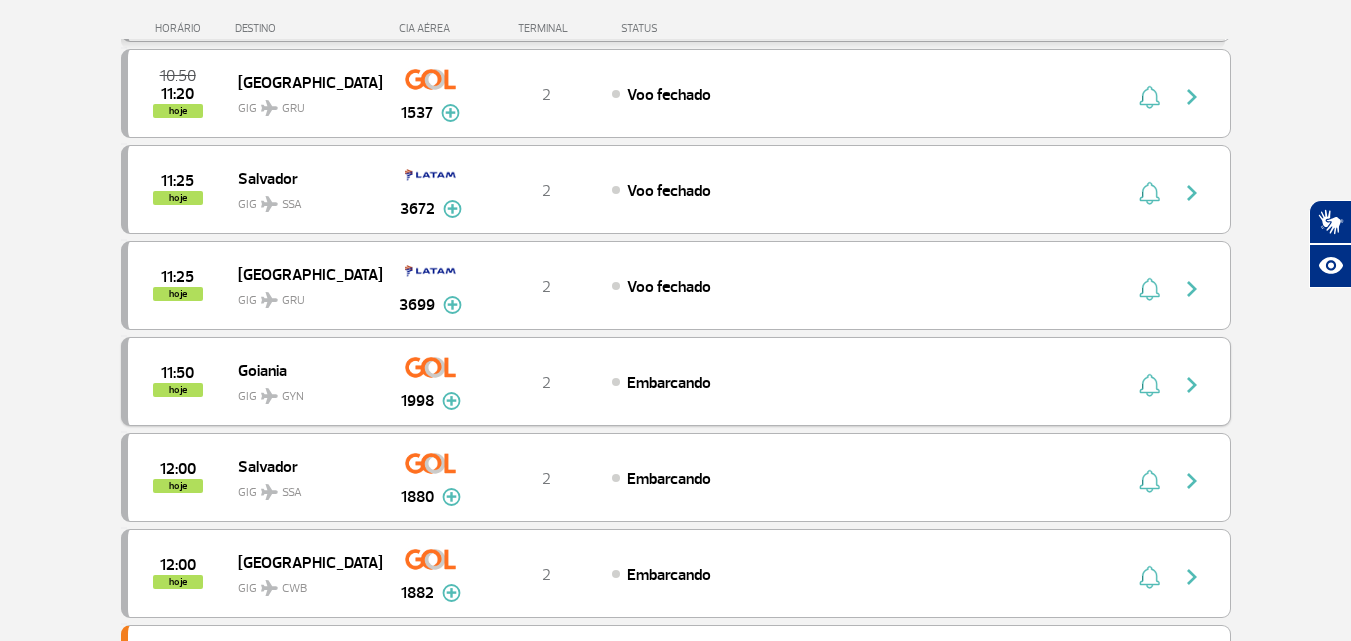 click on "Embarcando" at bounding box center [832, 382] 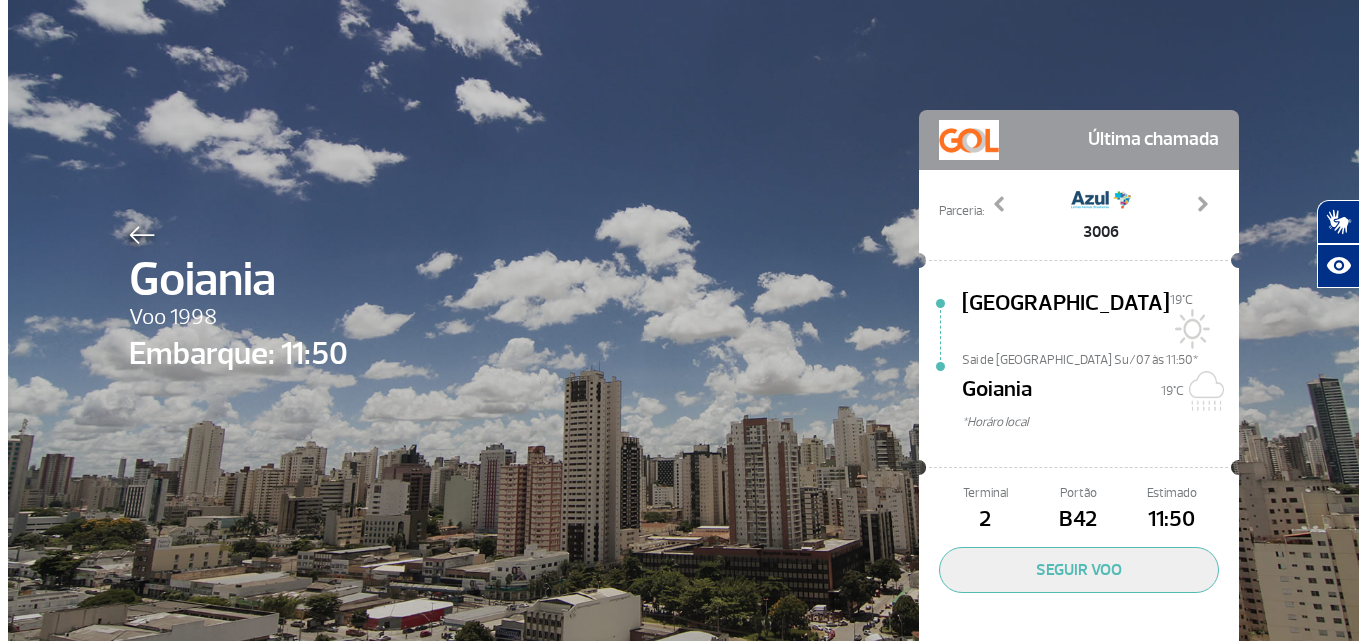 scroll, scrollTop: 0, scrollLeft: 0, axis: both 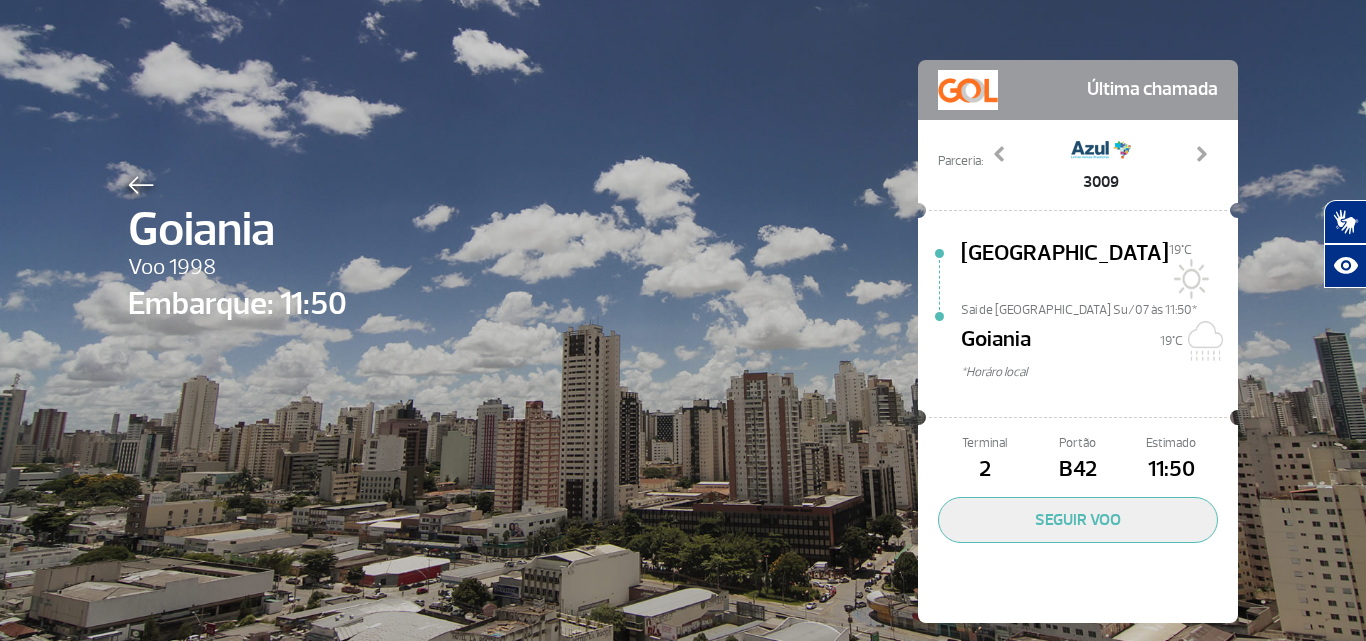 click 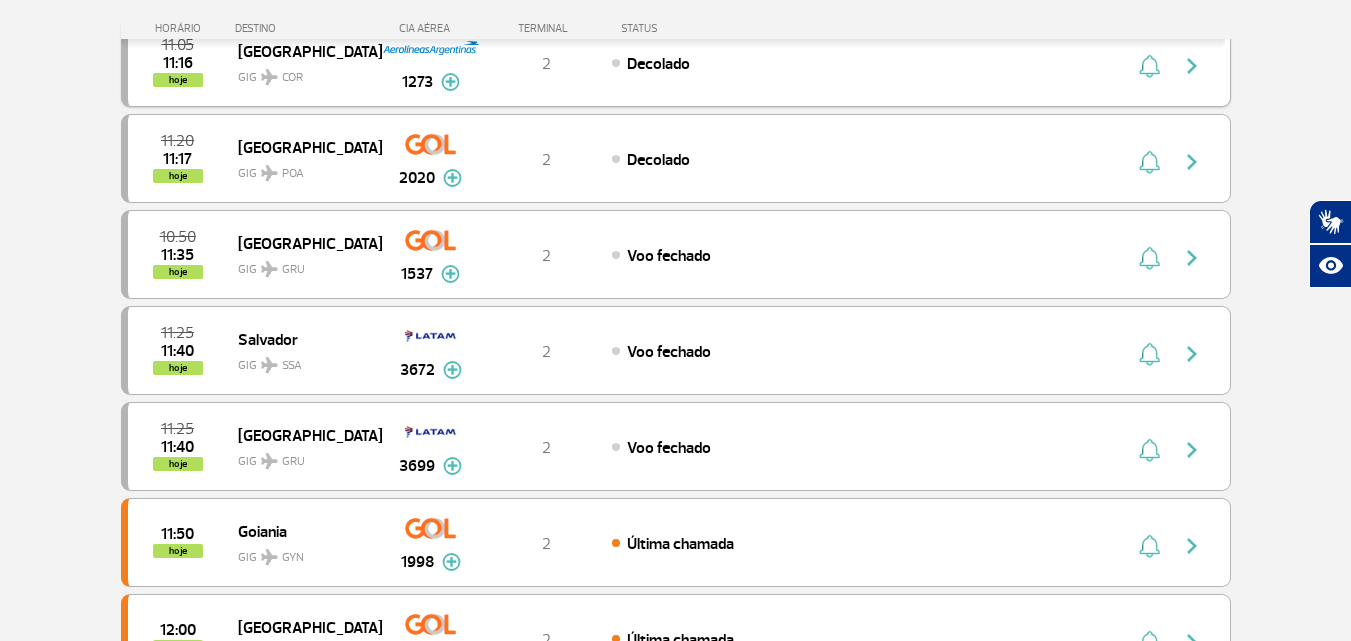 scroll, scrollTop: 364, scrollLeft: 0, axis: vertical 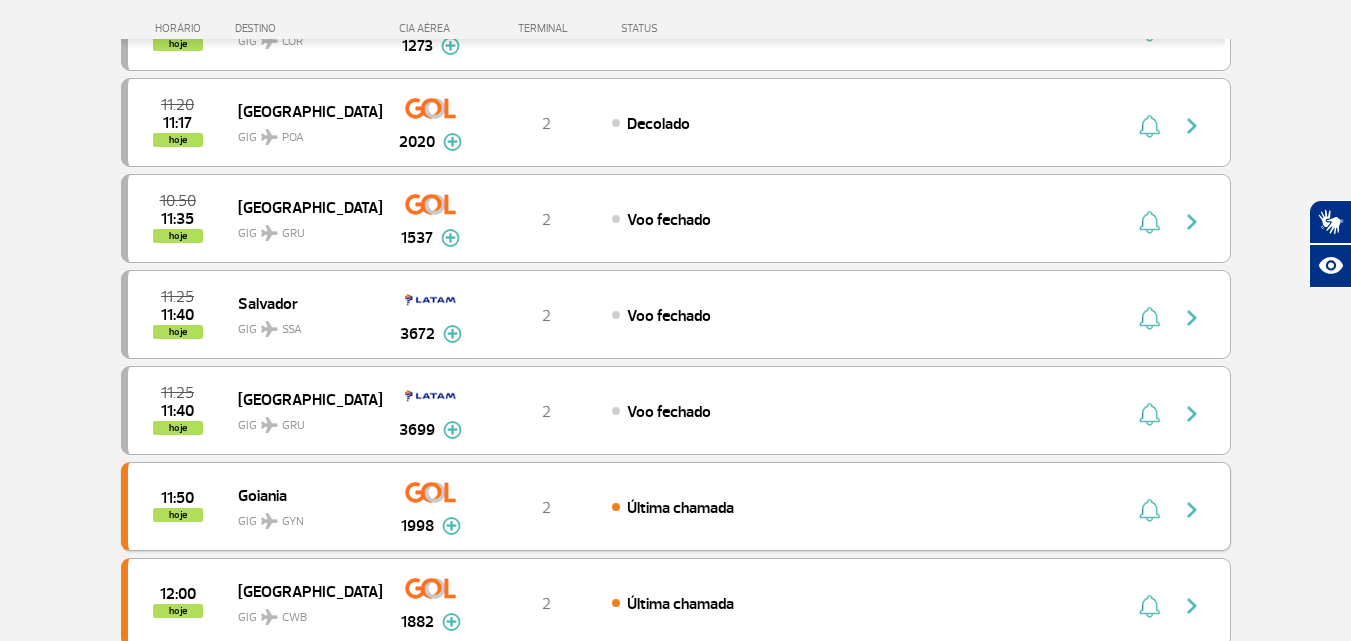 click on "2" at bounding box center (546, 507) 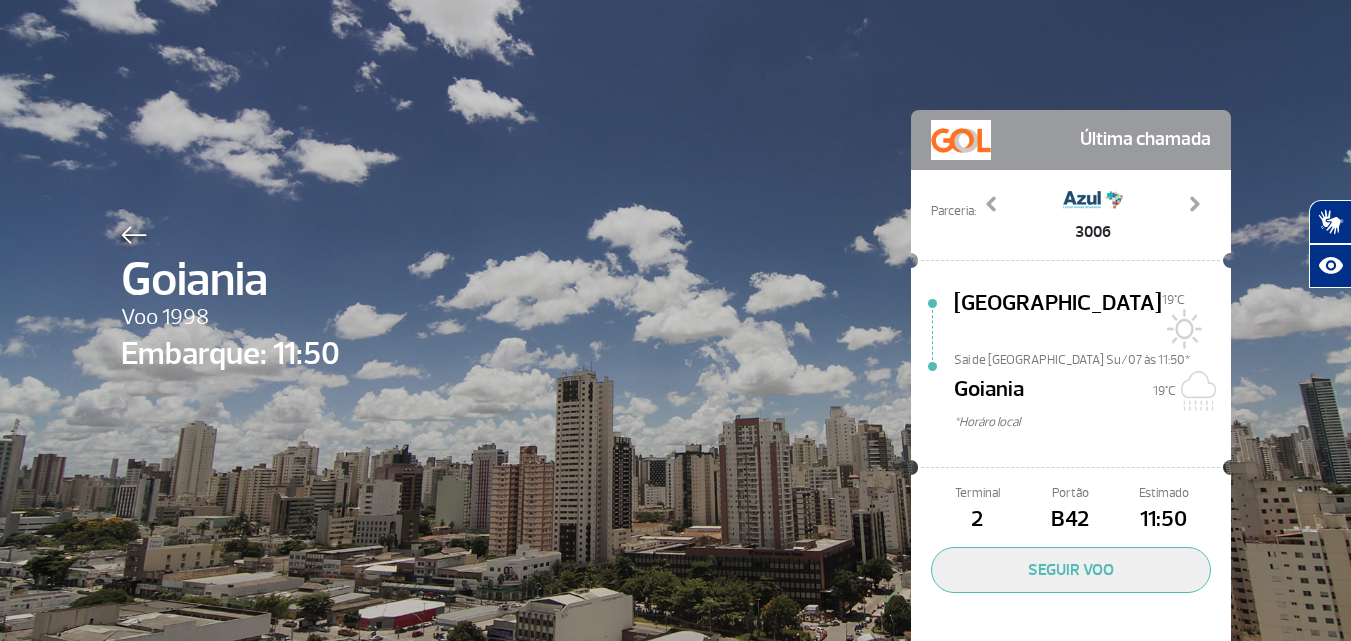 scroll, scrollTop: 0, scrollLeft: 0, axis: both 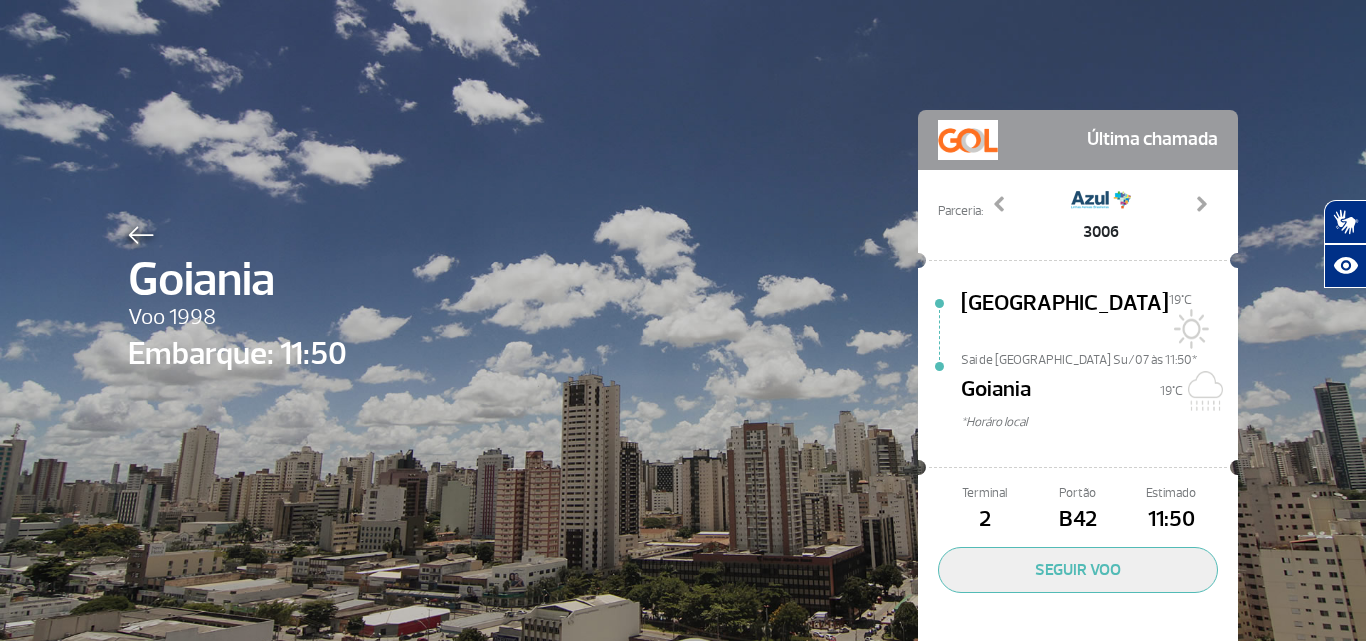 click 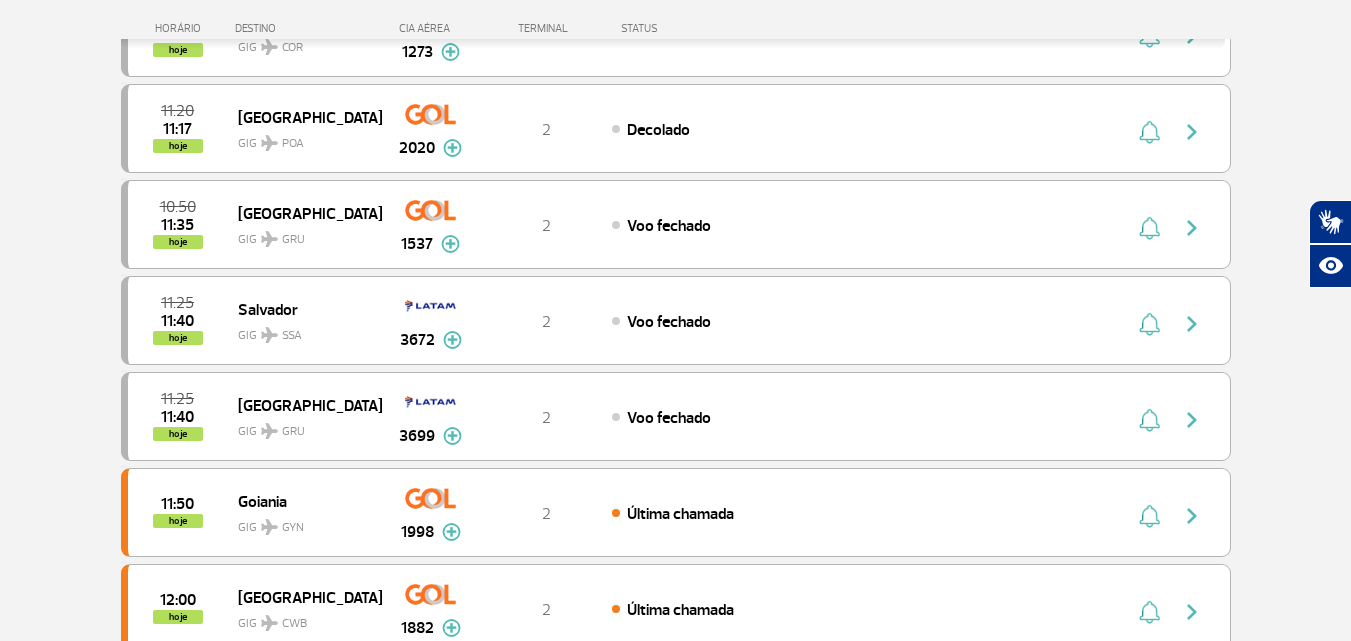 scroll, scrollTop: 359, scrollLeft: 0, axis: vertical 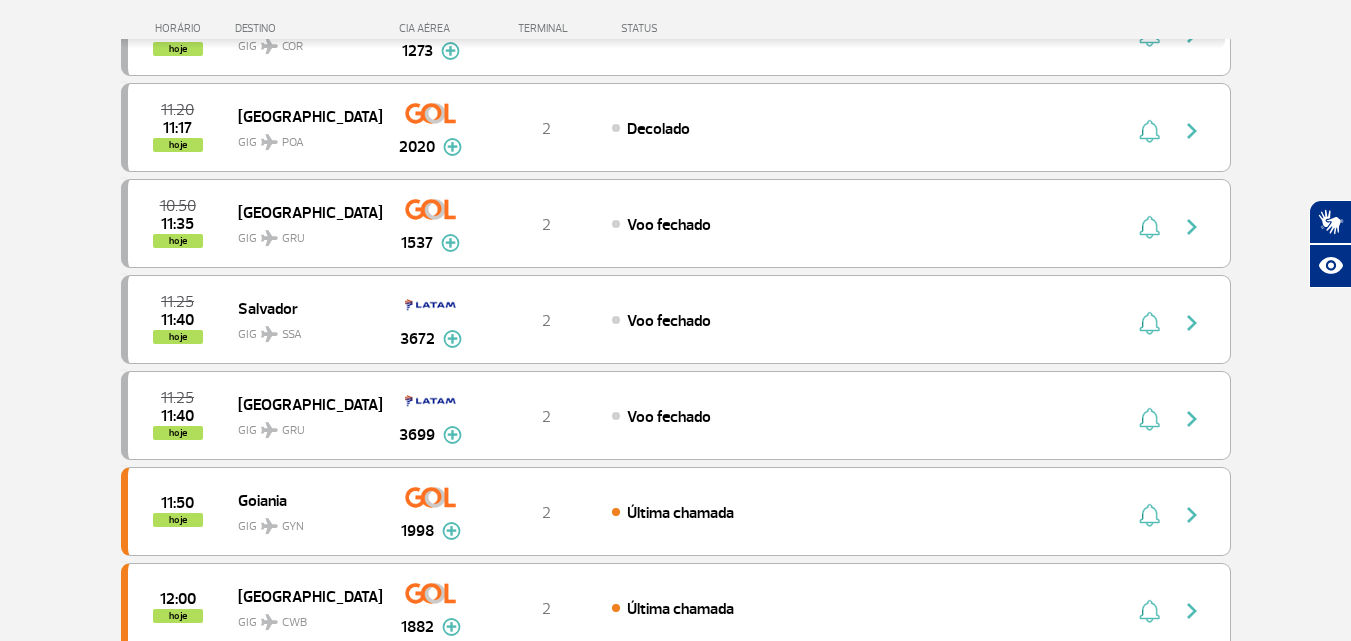 drag, startPoint x: 82, startPoint y: 306, endPoint x: 77, endPoint y: 142, distance: 164.0762 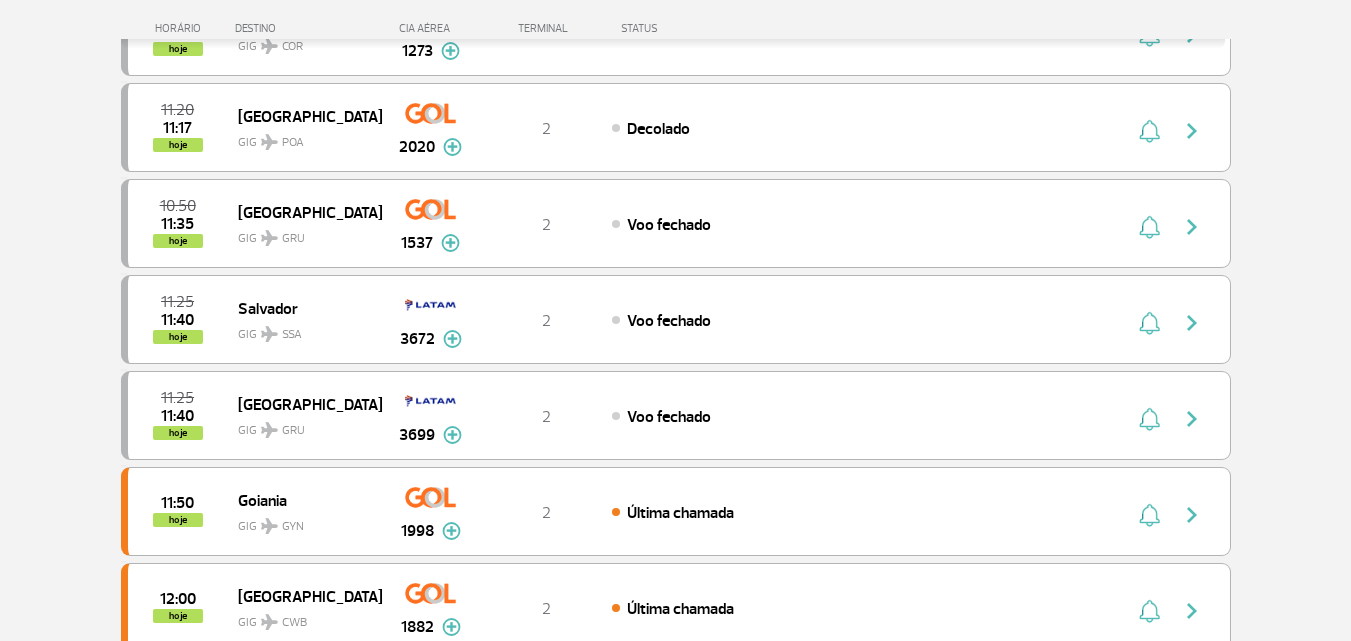scroll, scrollTop: 0, scrollLeft: 0, axis: both 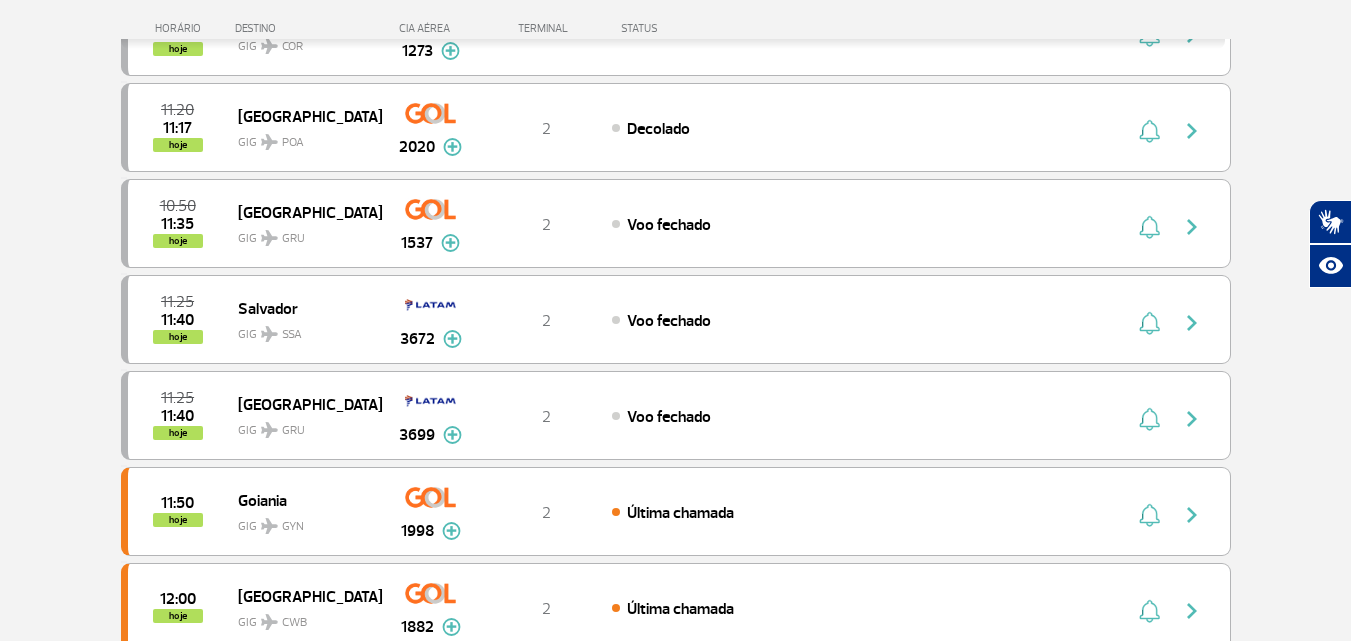 click on "Página Inicial > Voos > Painel de Voos Painel de Voos  Partidas   Chegadas  11:05 11:16 hoje Córdoba GIG COR 1273 Parcerias:  GOL Transportes Aereos   3012  T2  Decolado  GOL Transportes Aereos 3012 11:20 11:17 hoje [GEOGRAPHIC_DATA] GIG POA 2020 Parcerias:  Avianca   2601   COPA Airlines   3624   TAP Portugal   4174   Avianca   4607   Avianca   4616   American Airlines   7728  T2  Decolado  Avianca 2601 COPA Airlines 3624 TAP Portugal 4174 Avianca 4607 Avianca 4616 American Airlines 7728 10:50 11:35 hoje [GEOGRAPHIC_DATA] GIG GRU 1537 Parcerias:  Avianca   2610   TAP Portugal   4023   TAP [GEOGRAPHIC_DATA]   4056   Taag Angola Airlines   6069   American Airlines   7671   Turkish Airlines   8416   KLM Royal Dutch Airlines   9256  T2  Voo fechado  Avianca 2610 TAP Portugal 4023 TAP Portugal 4056 Taag Angola Airlines 6069 American Airlines 7671 Turkish Airlines 8416 KLM Royal Dutch Airlines 9256 11:25 11:40 hoje [GEOGRAPHIC_DATA] SSA 3672 Parcerias:  Lufthansa   4678   British Airways   7669   Aerolineas Argentinas   8082   8090  T2 2" at bounding box center [675, 906] 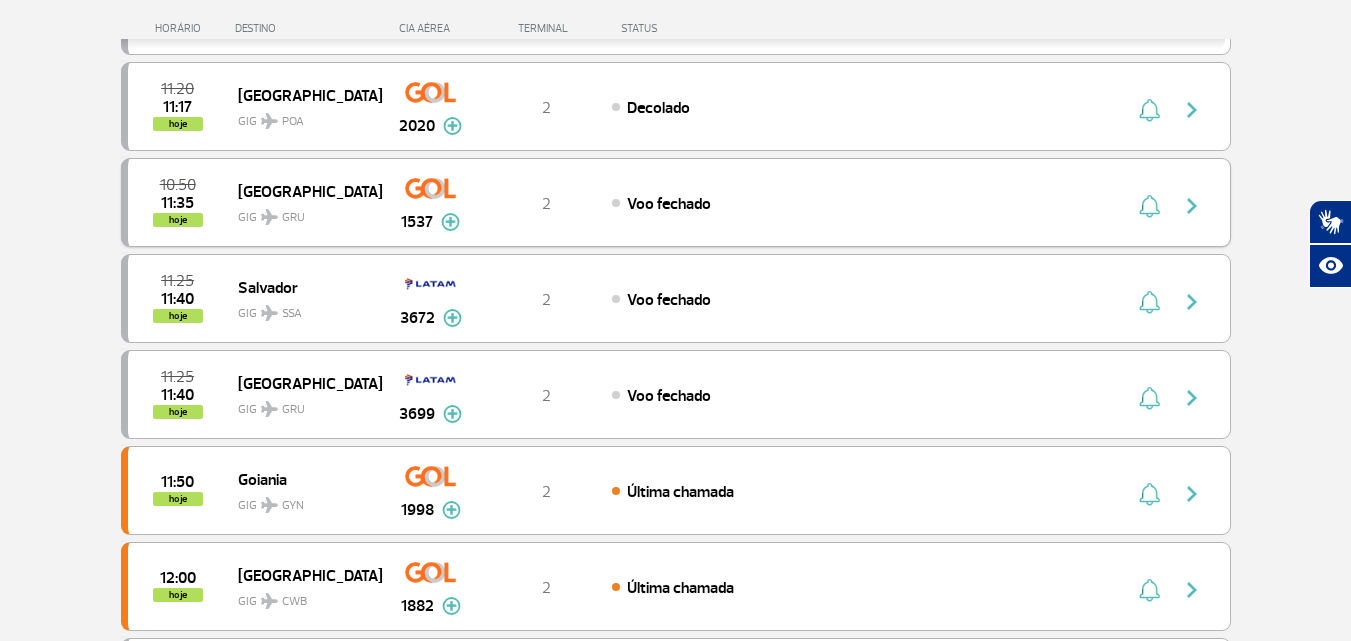 scroll, scrollTop: 381, scrollLeft: 0, axis: vertical 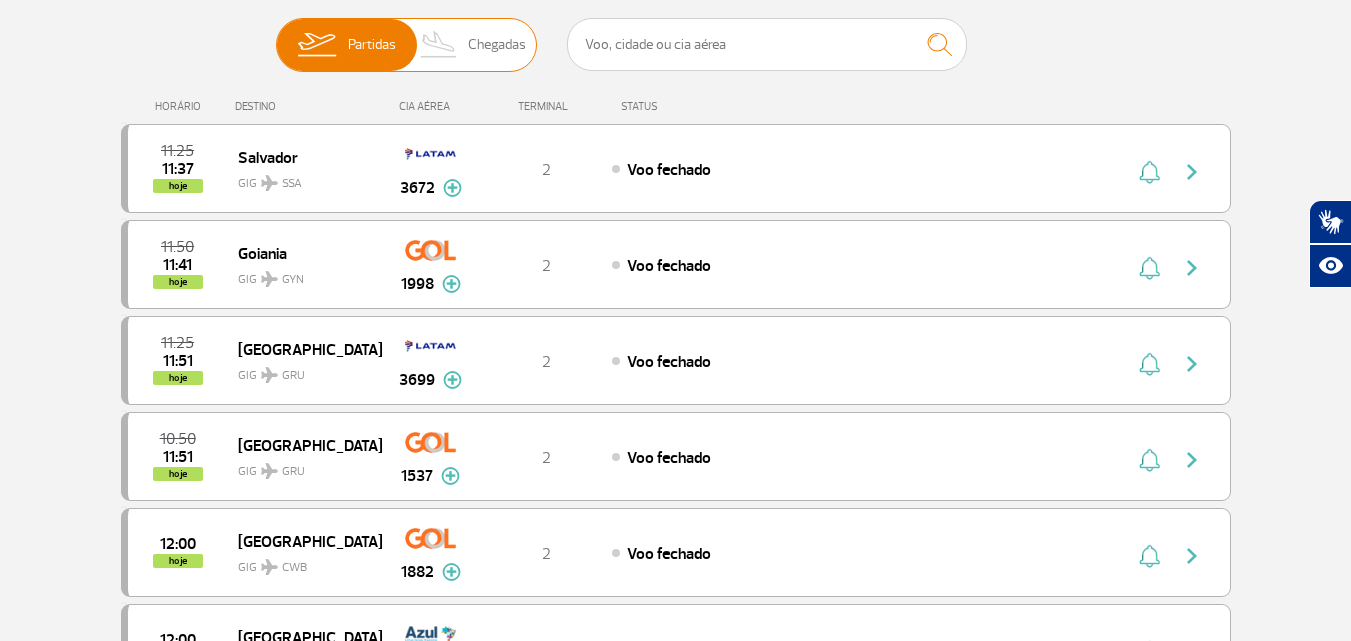 click on "Partidas" at bounding box center [372, 45] 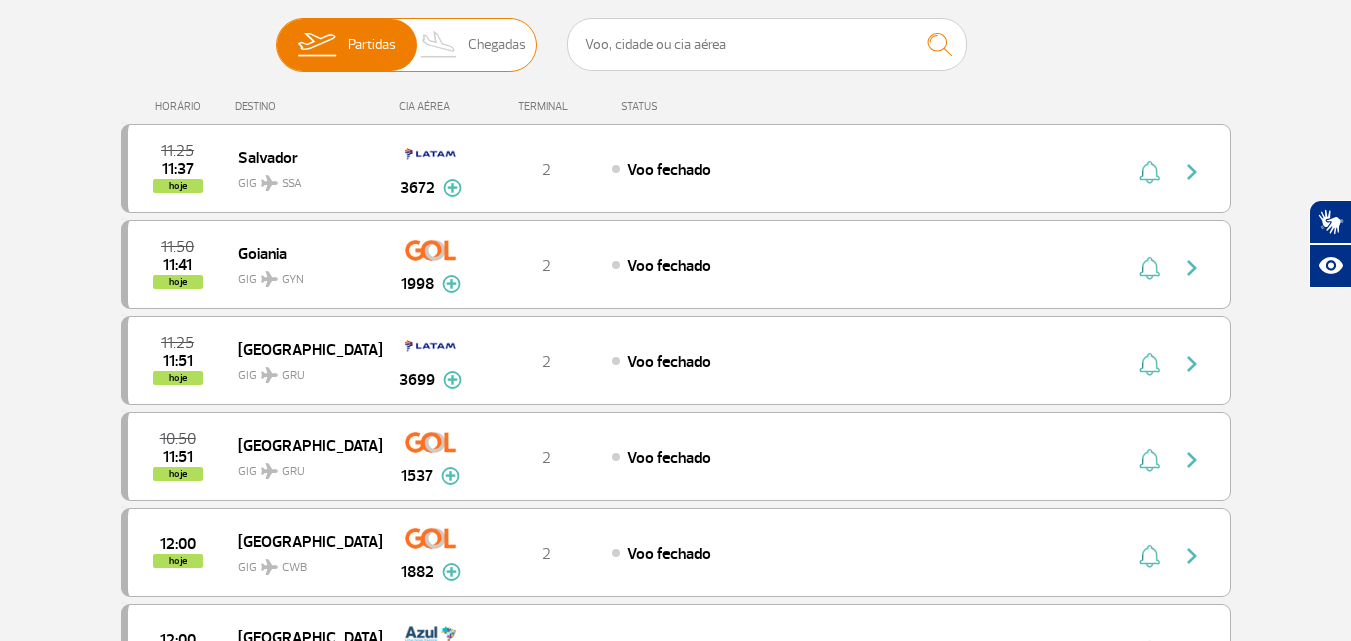click on "Partidas   Chegadas" at bounding box center [276, 35] 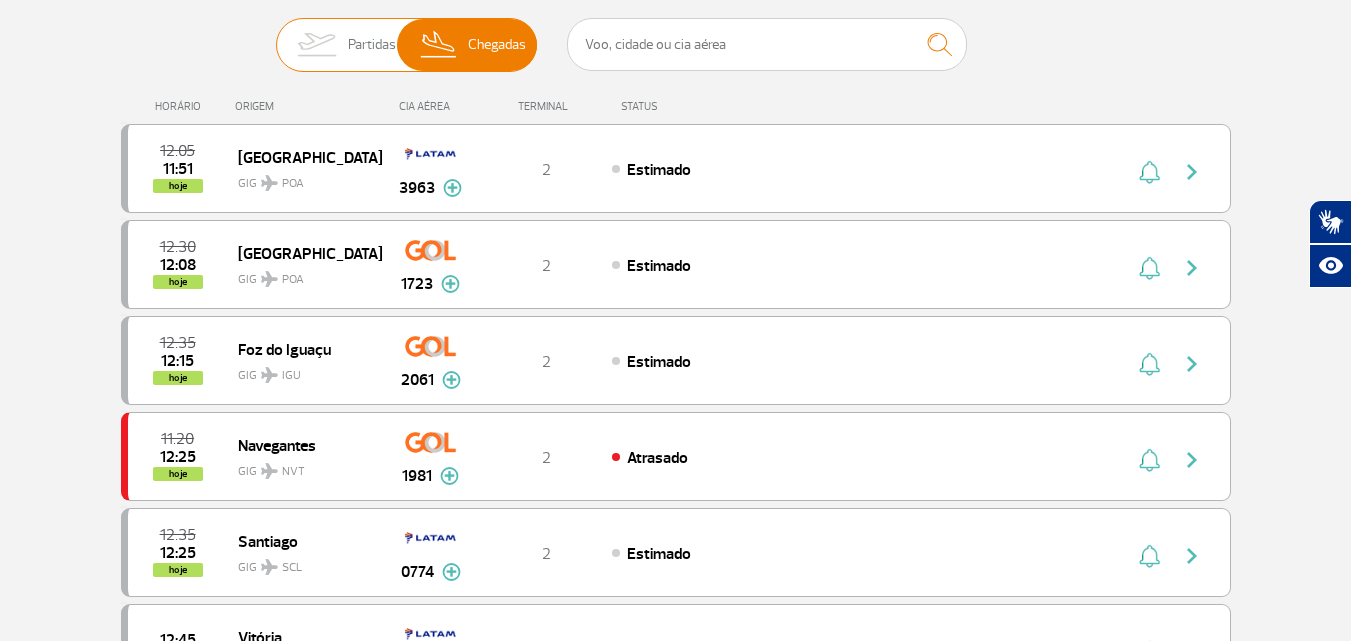 click on "Partidas" at bounding box center (372, 45) 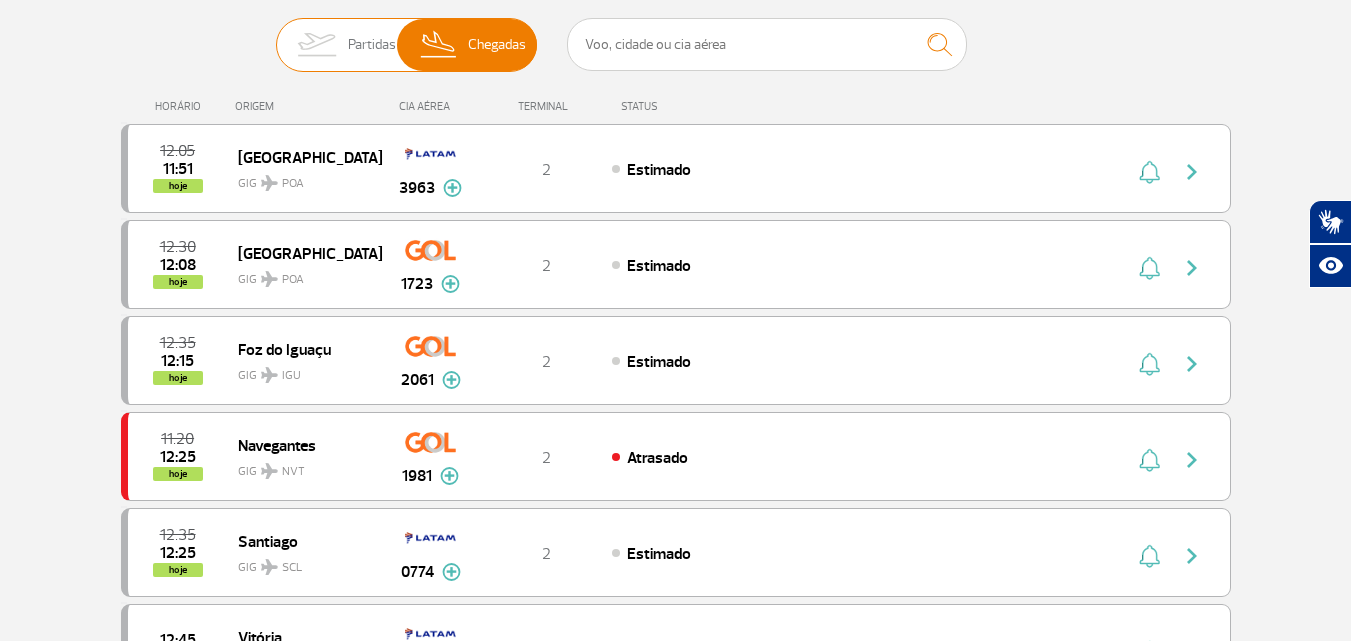 click on "Partidas   Chegadas" at bounding box center (276, 35) 